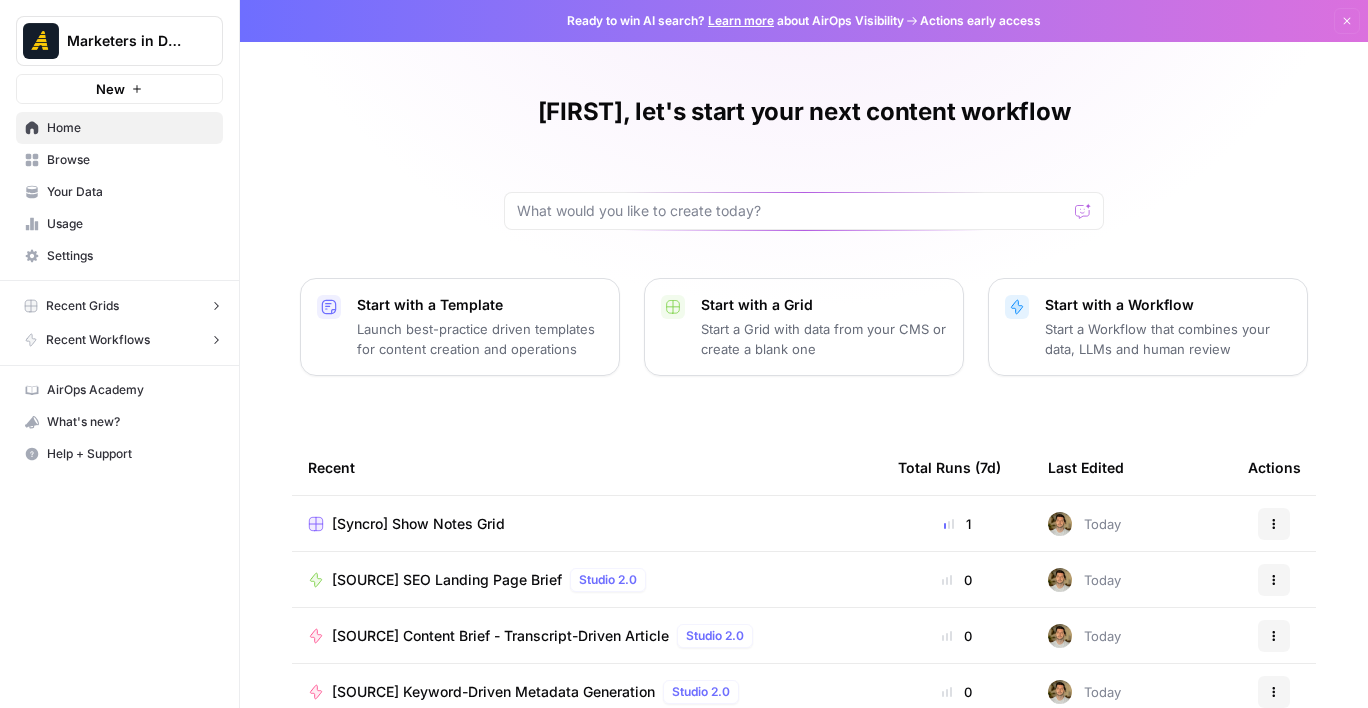 scroll, scrollTop: 0, scrollLeft: 0, axis: both 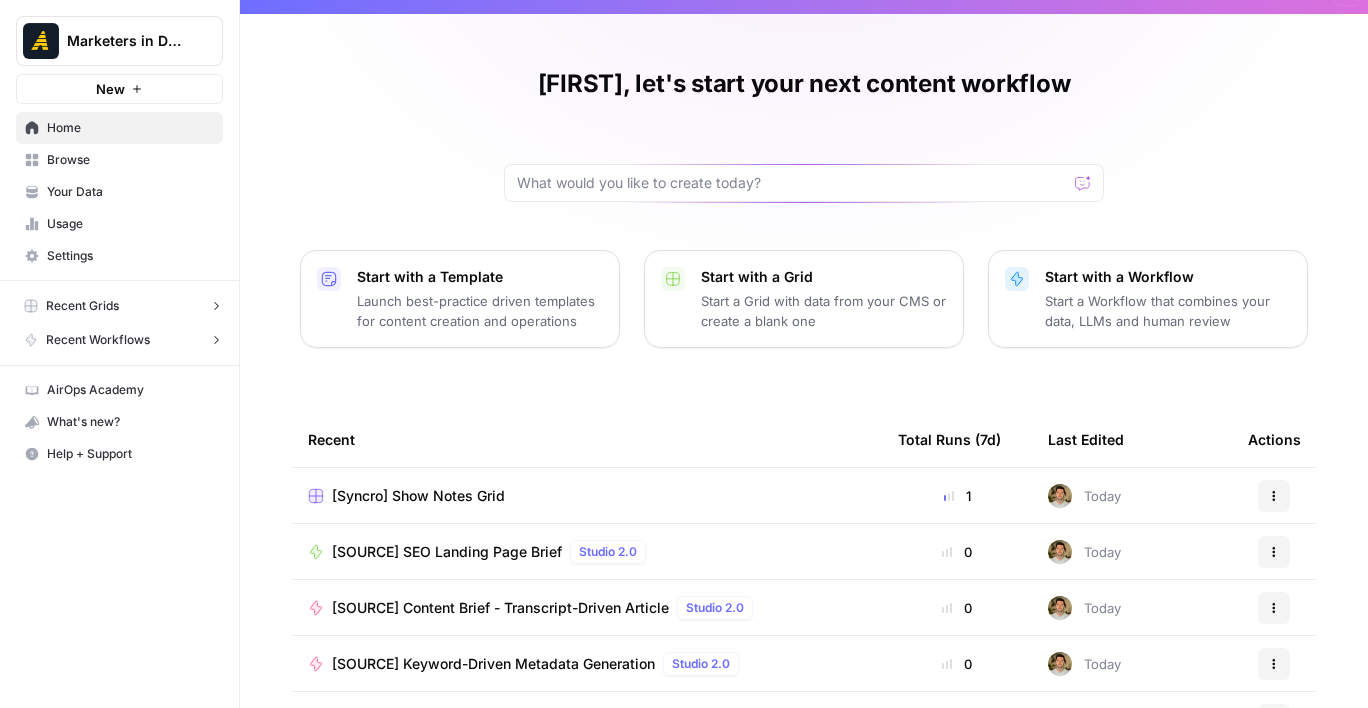 click on "Recent Grids" at bounding box center [119, 306] 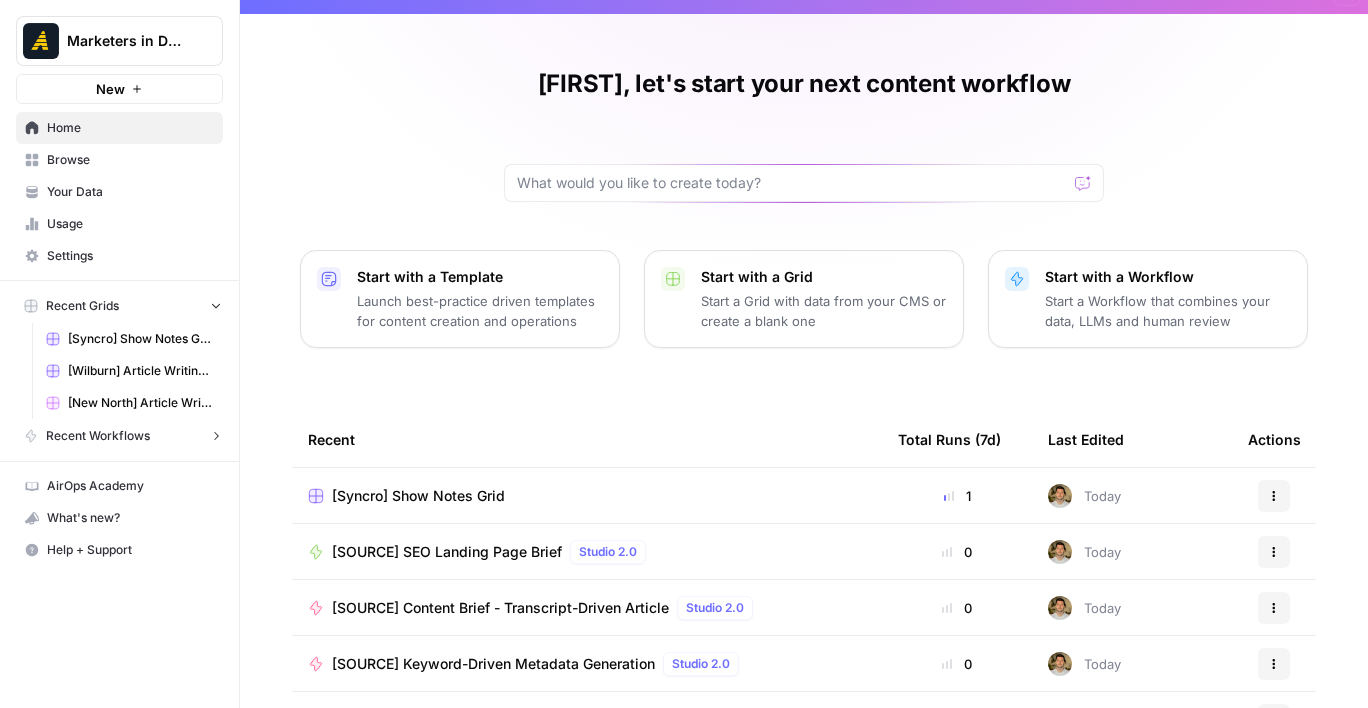 click on "[Wilburn] Article Writing - Keyword-Driven Articles Grid" at bounding box center [141, 371] 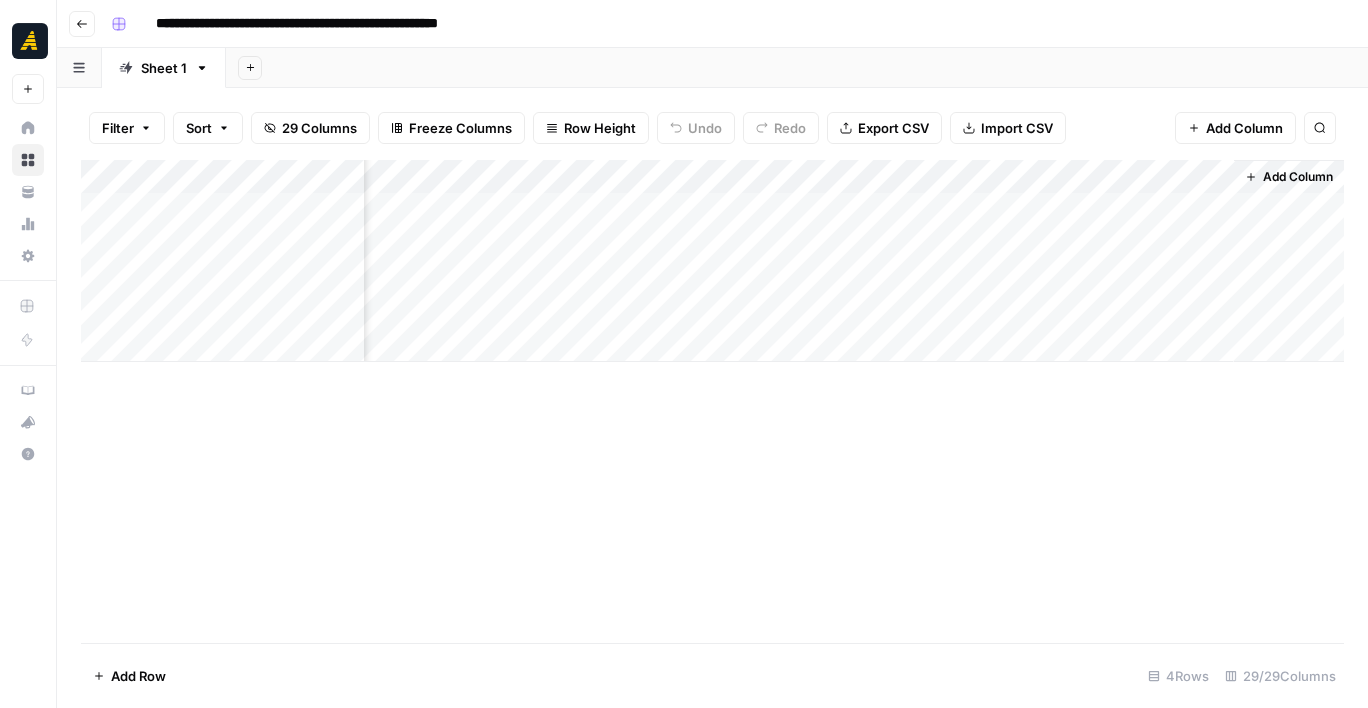scroll, scrollTop: 0, scrollLeft: 5820, axis: horizontal 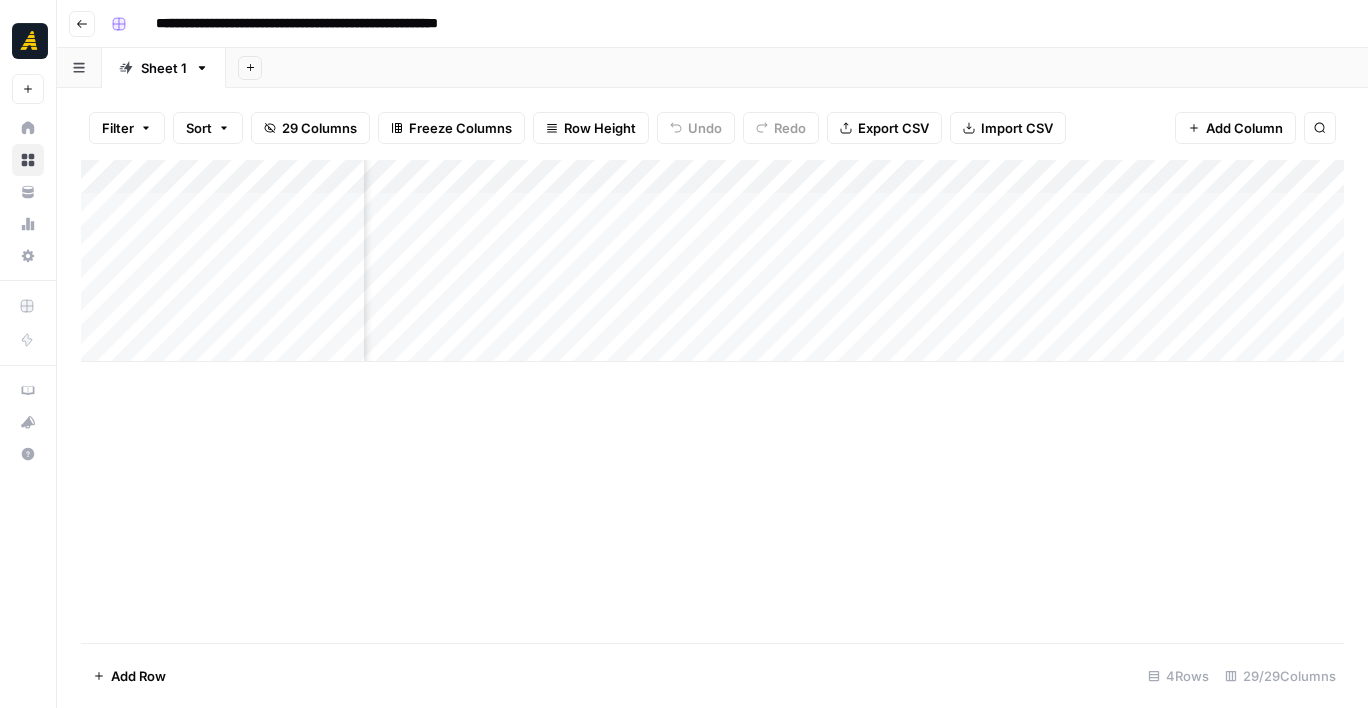 click on "Add Column" at bounding box center (712, 261) 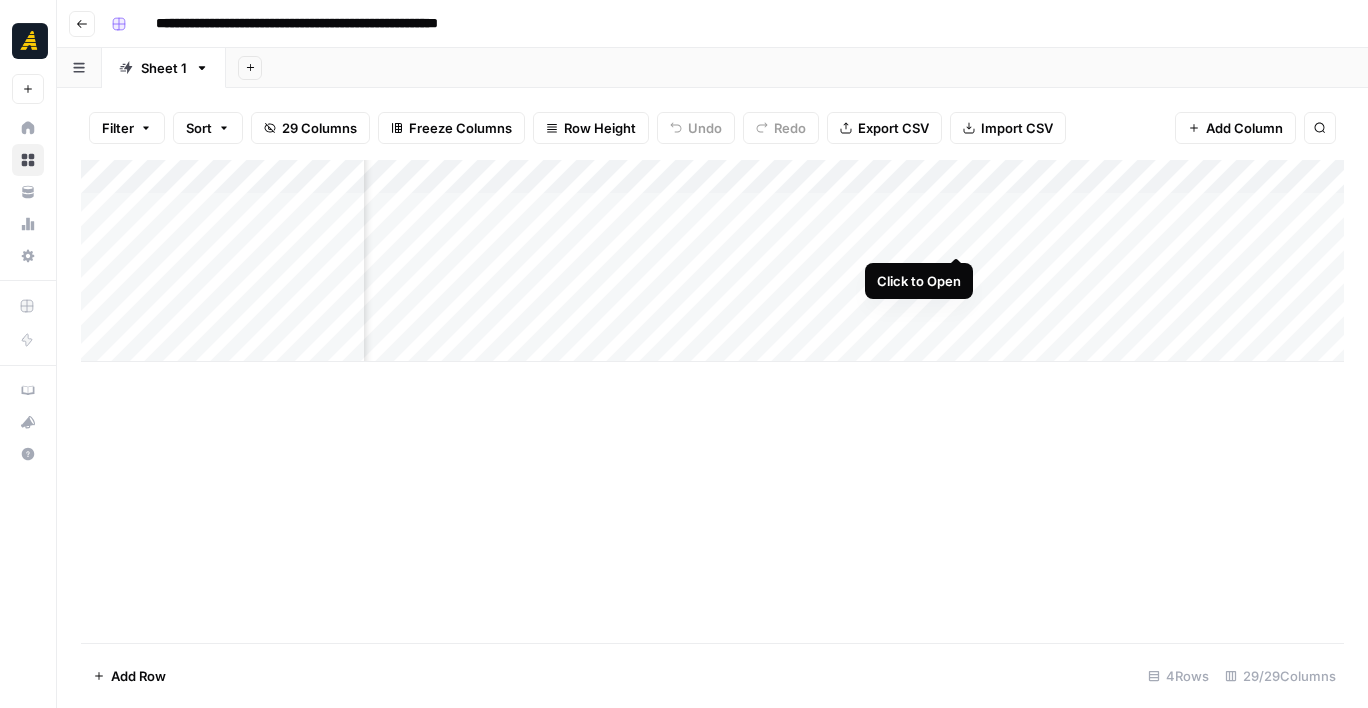 click on "Add Column" at bounding box center [712, 261] 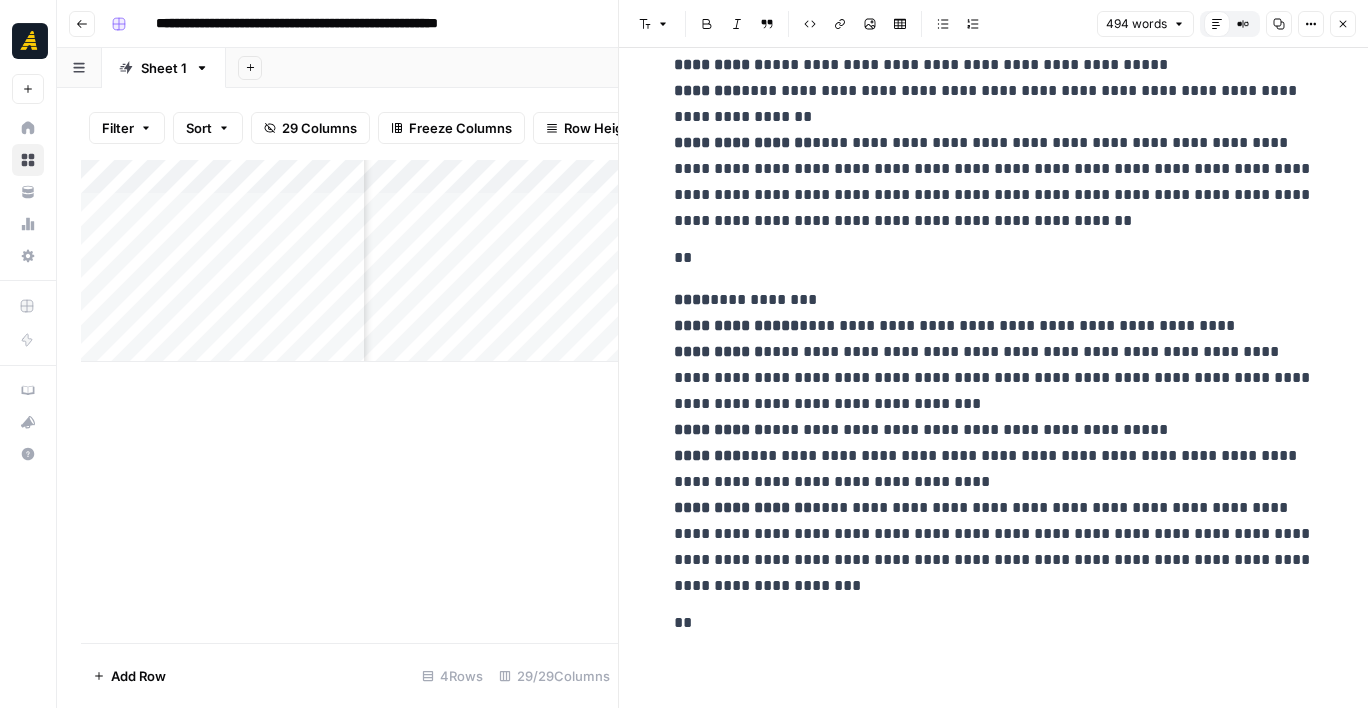 scroll, scrollTop: 1316, scrollLeft: 0, axis: vertical 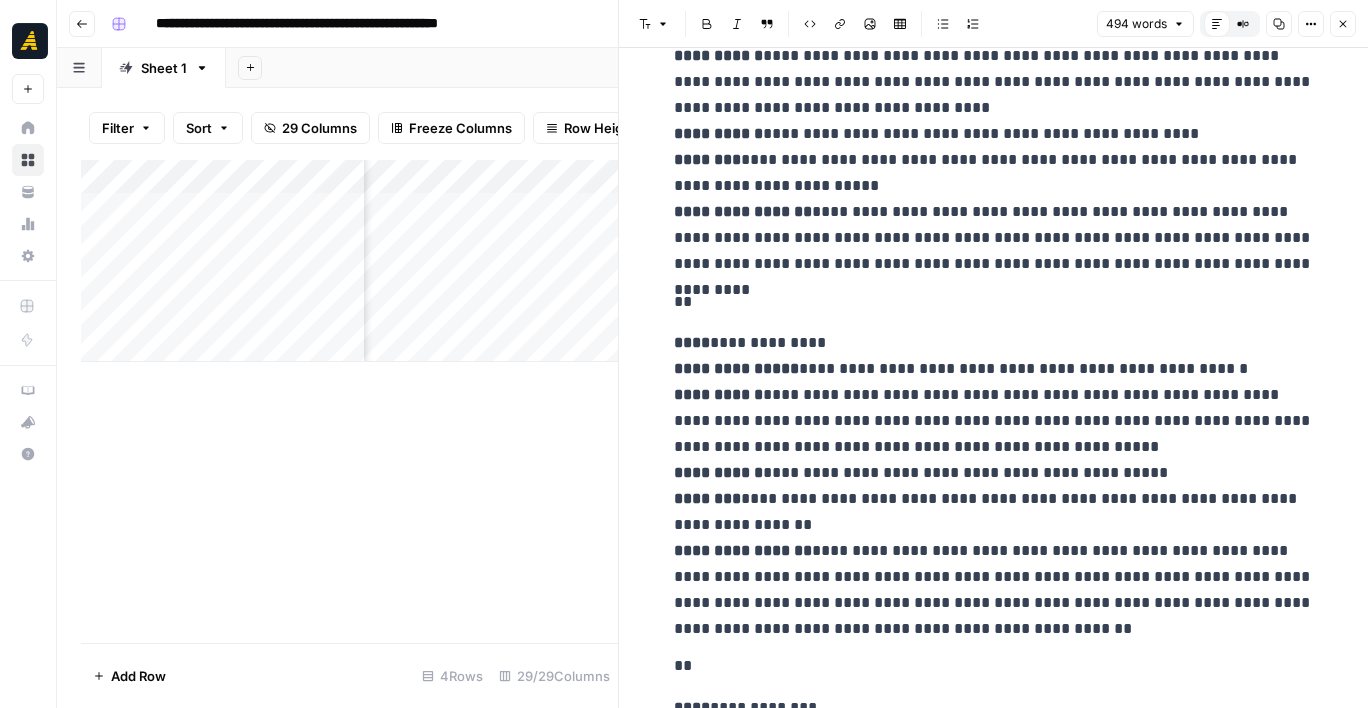 click on "Add Column" at bounding box center [349, 261] 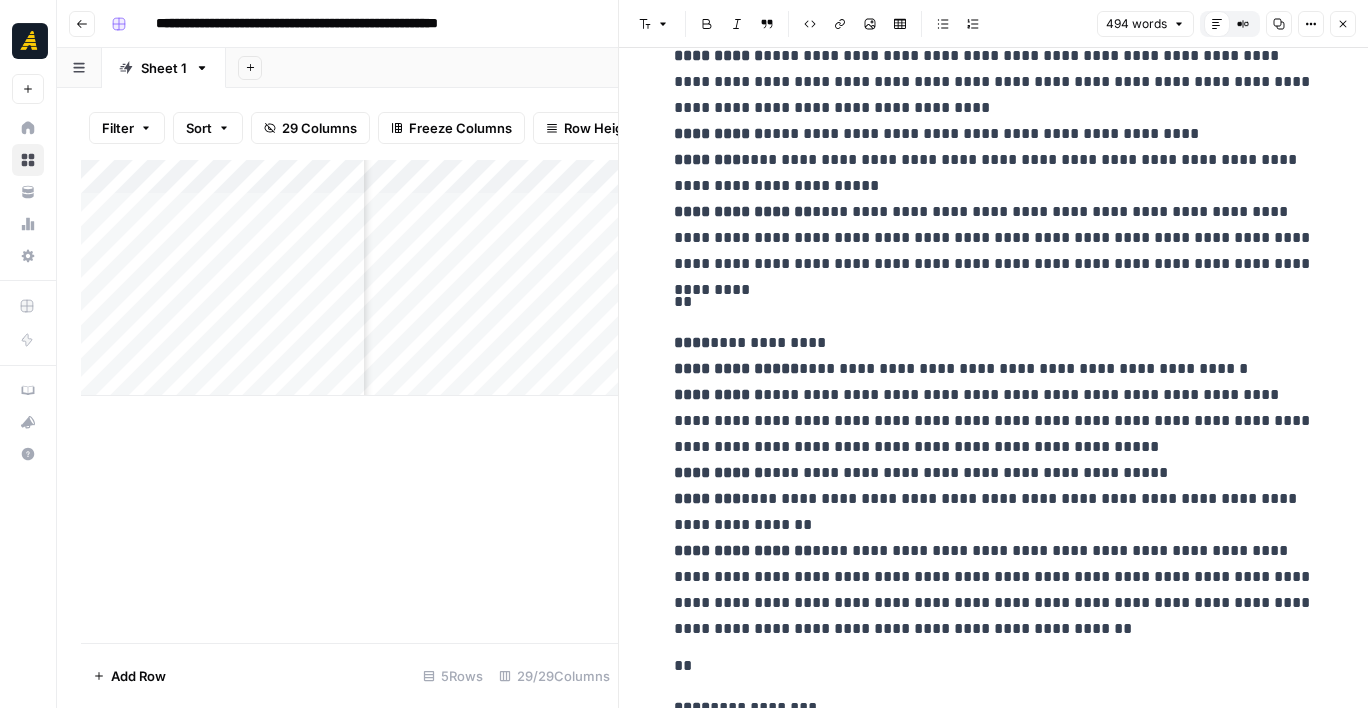 scroll, scrollTop: 0, scrollLeft: 3134, axis: horizontal 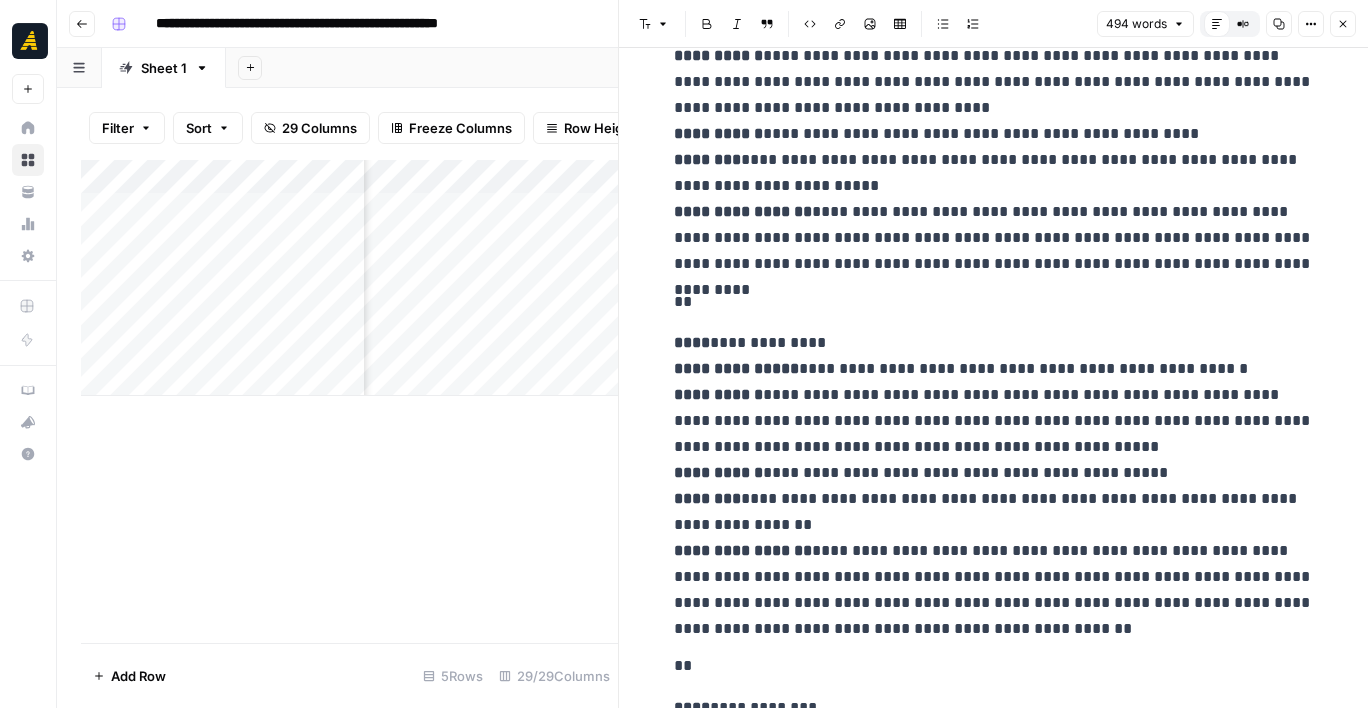 click 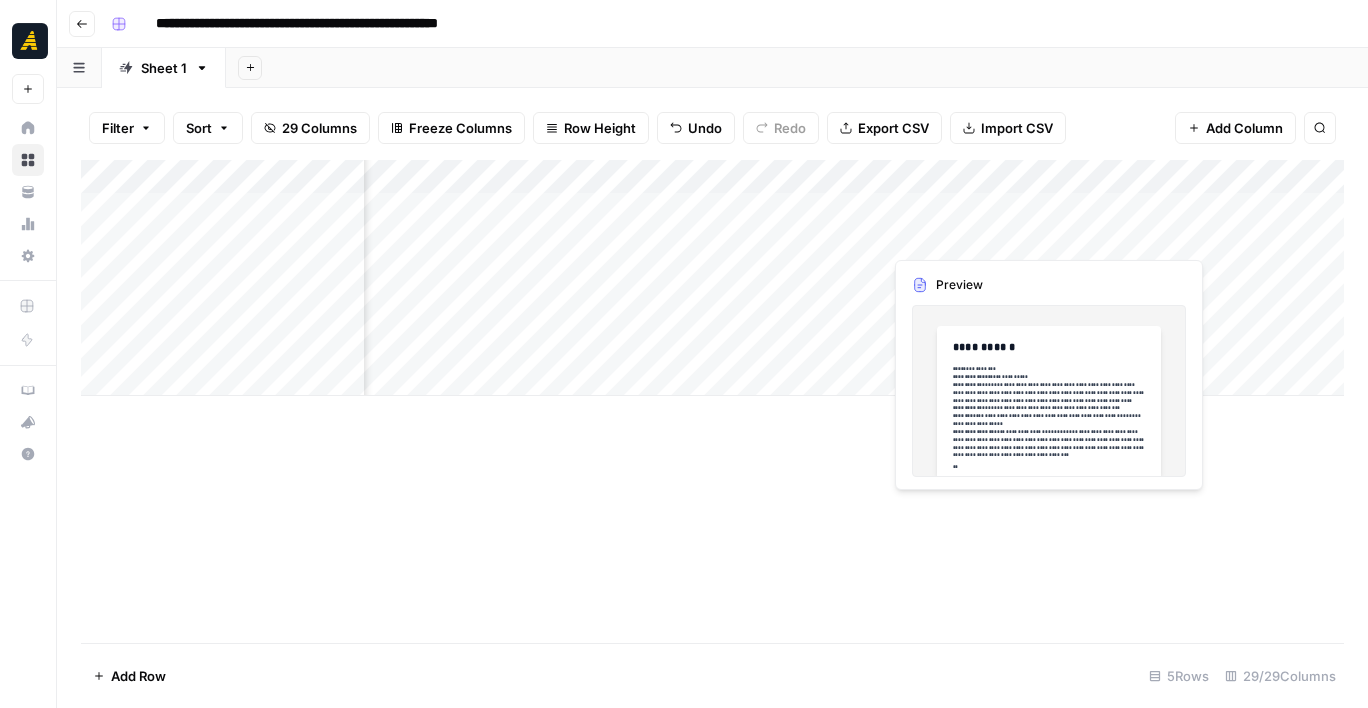 scroll, scrollTop: 0, scrollLeft: 3283, axis: horizontal 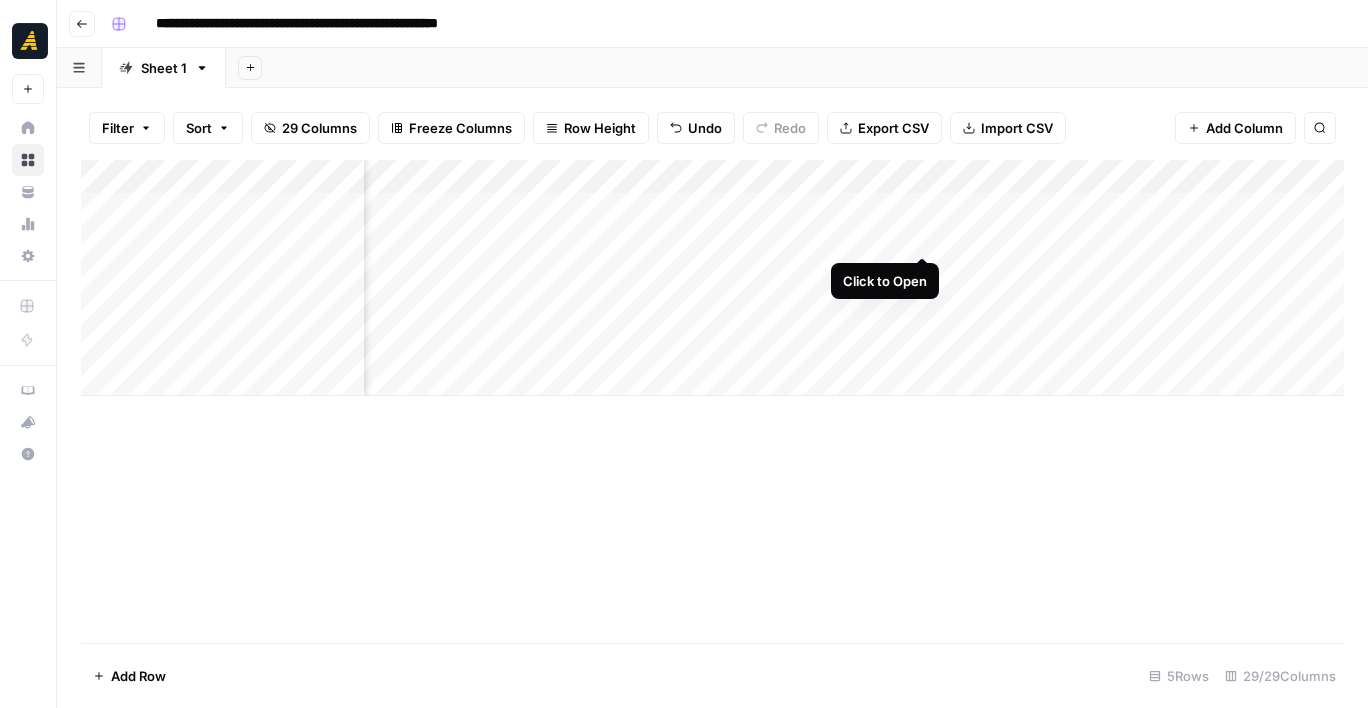 click on "Add Column" at bounding box center (712, 278) 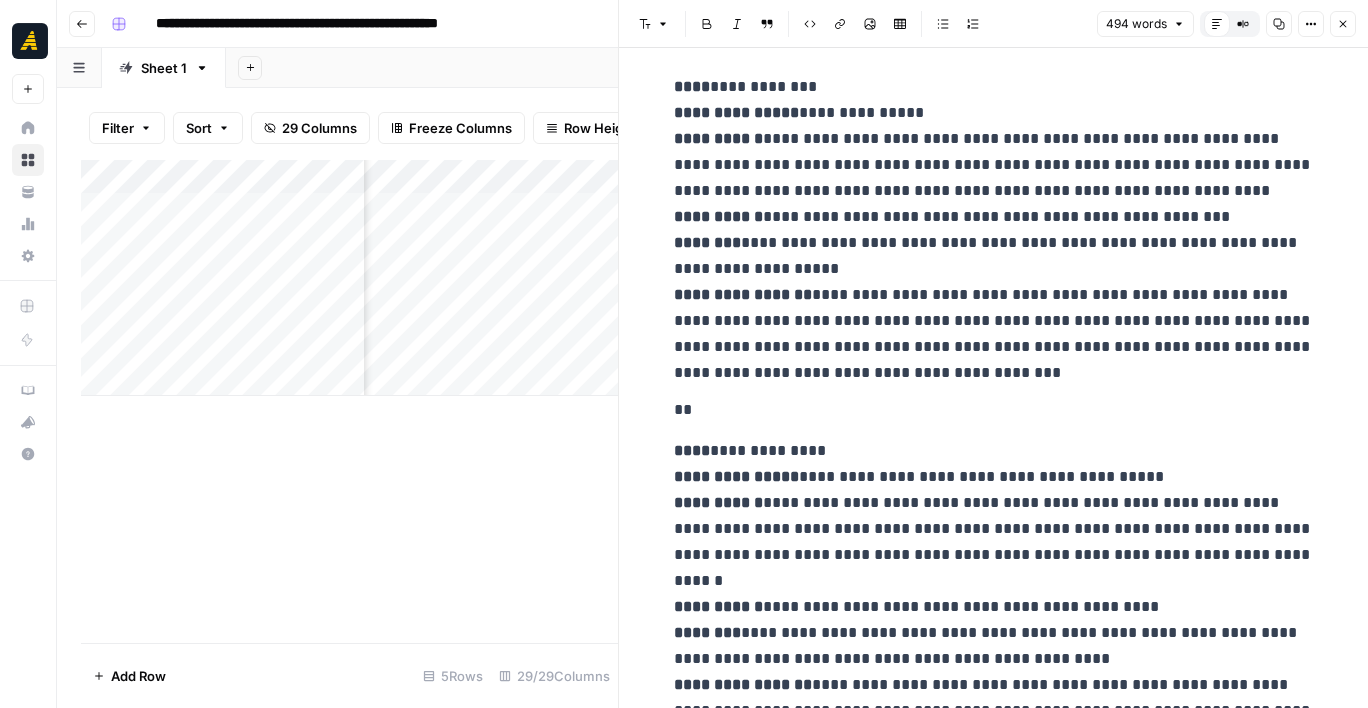 scroll, scrollTop: 40, scrollLeft: 0, axis: vertical 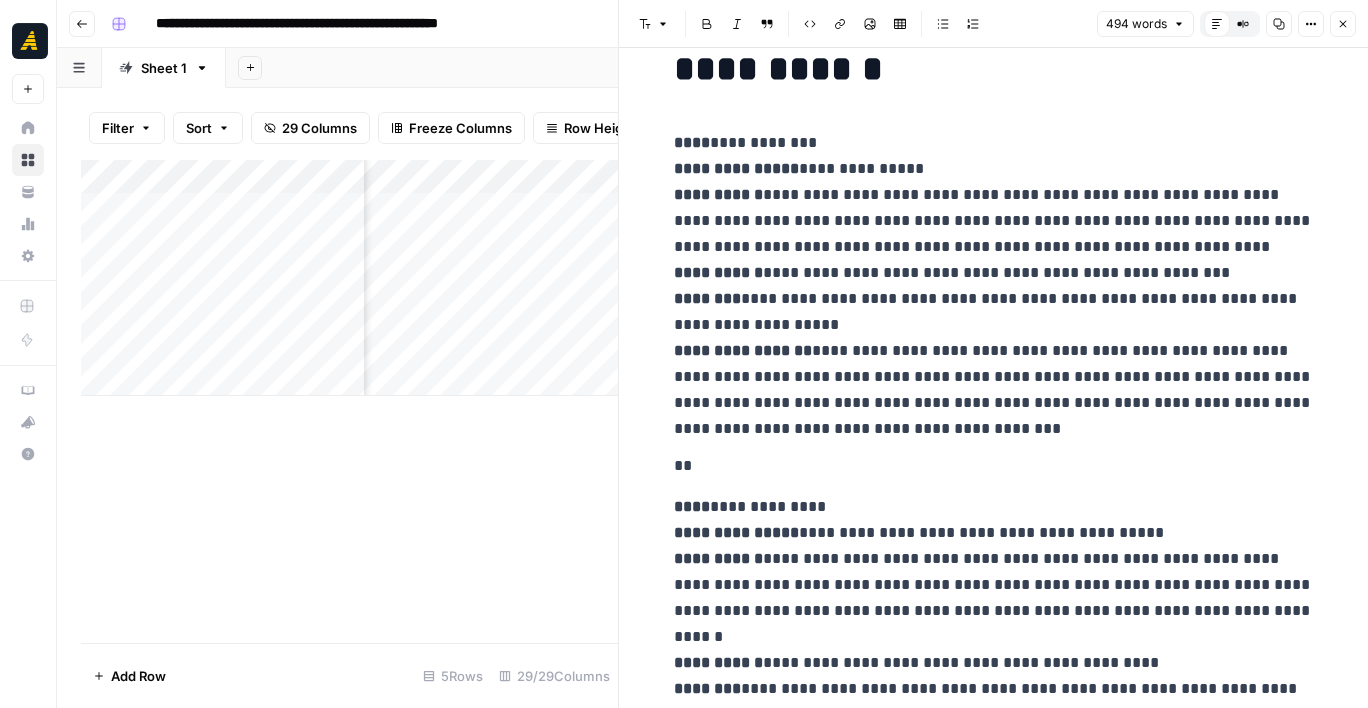 click on "[NAME] [LAST_NAME] [STREET_NAME] [BUILDING_NUMBER] [CITY], [STATE] [ZIP_CODE] [COUNTRY]" at bounding box center (994, 283) 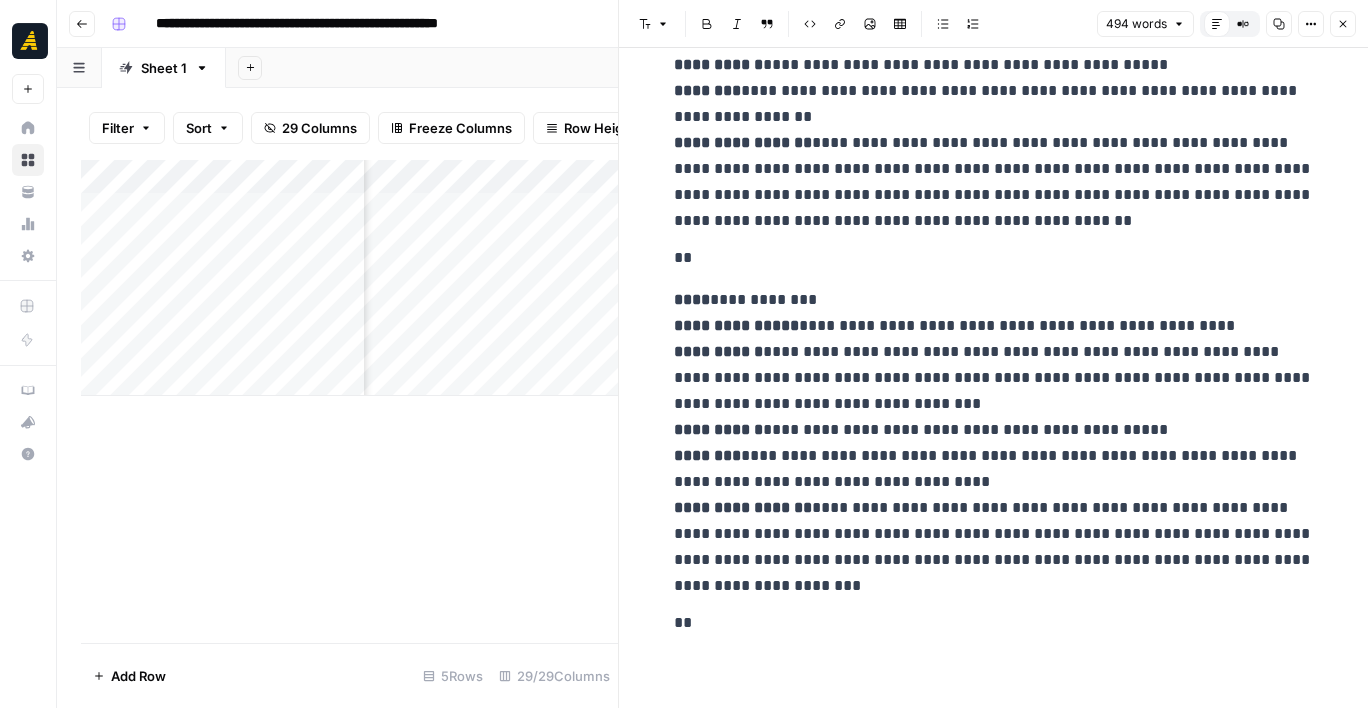 scroll, scrollTop: 1316, scrollLeft: 0, axis: vertical 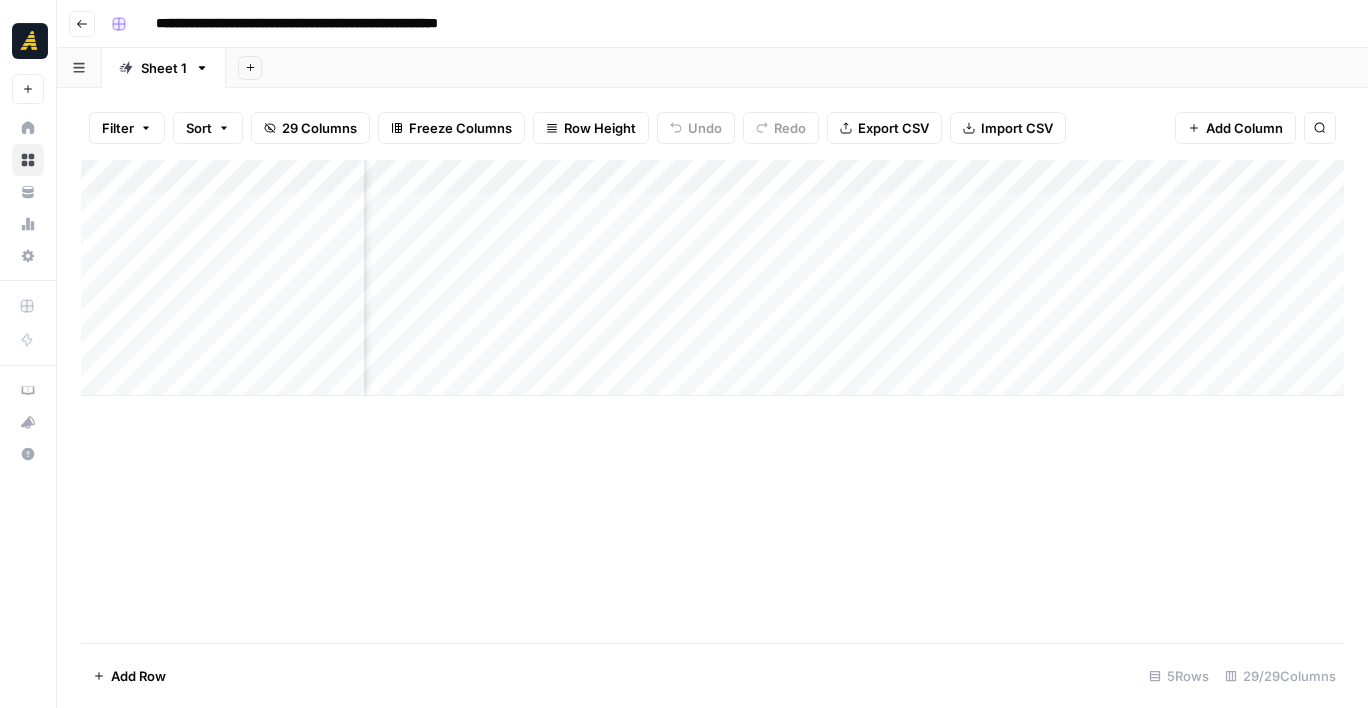 click on "Add Column" at bounding box center [712, 278] 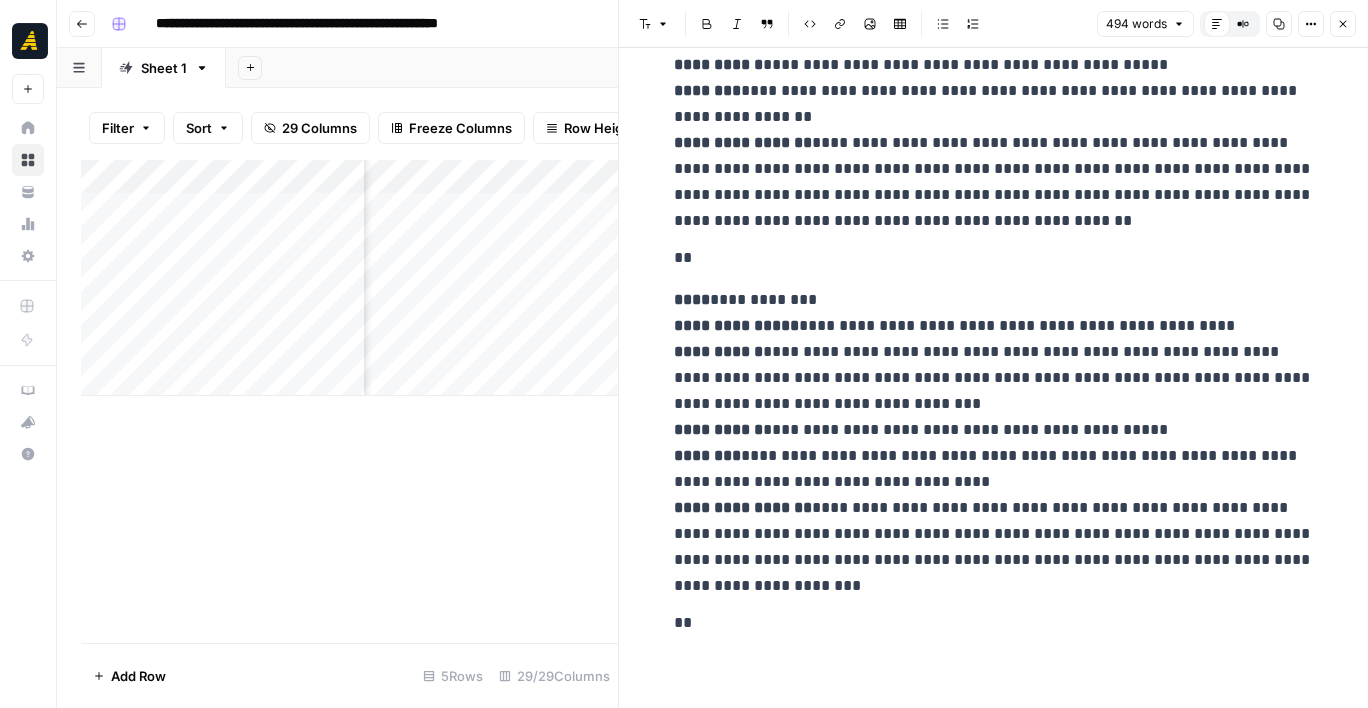 scroll, scrollTop: 1318, scrollLeft: 0, axis: vertical 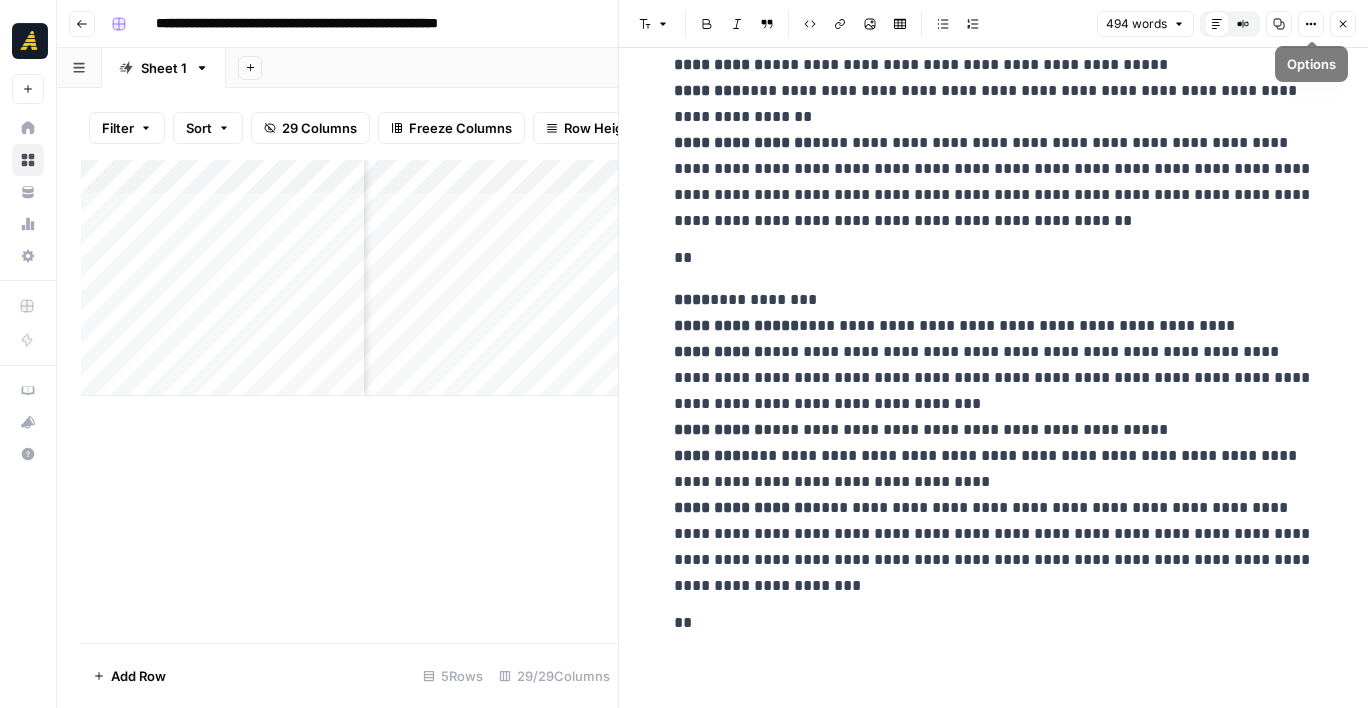 click 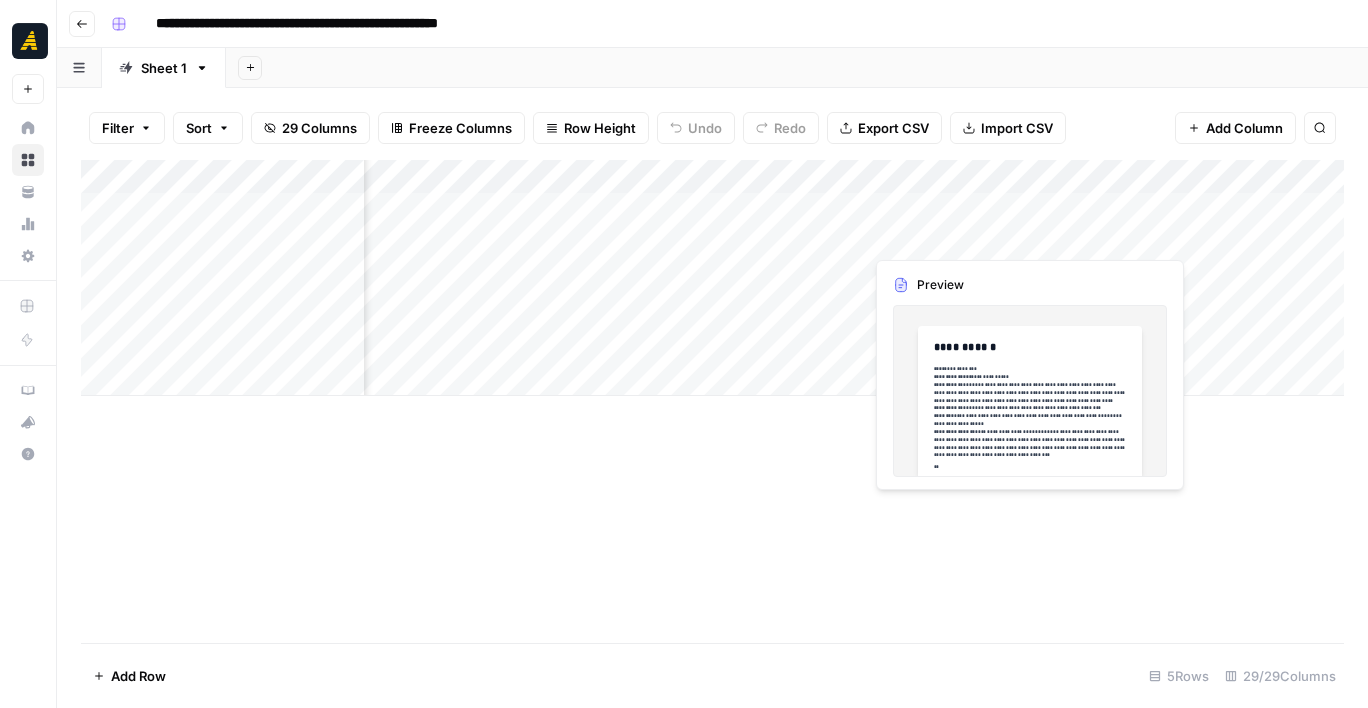click on "Add Column" at bounding box center (712, 278) 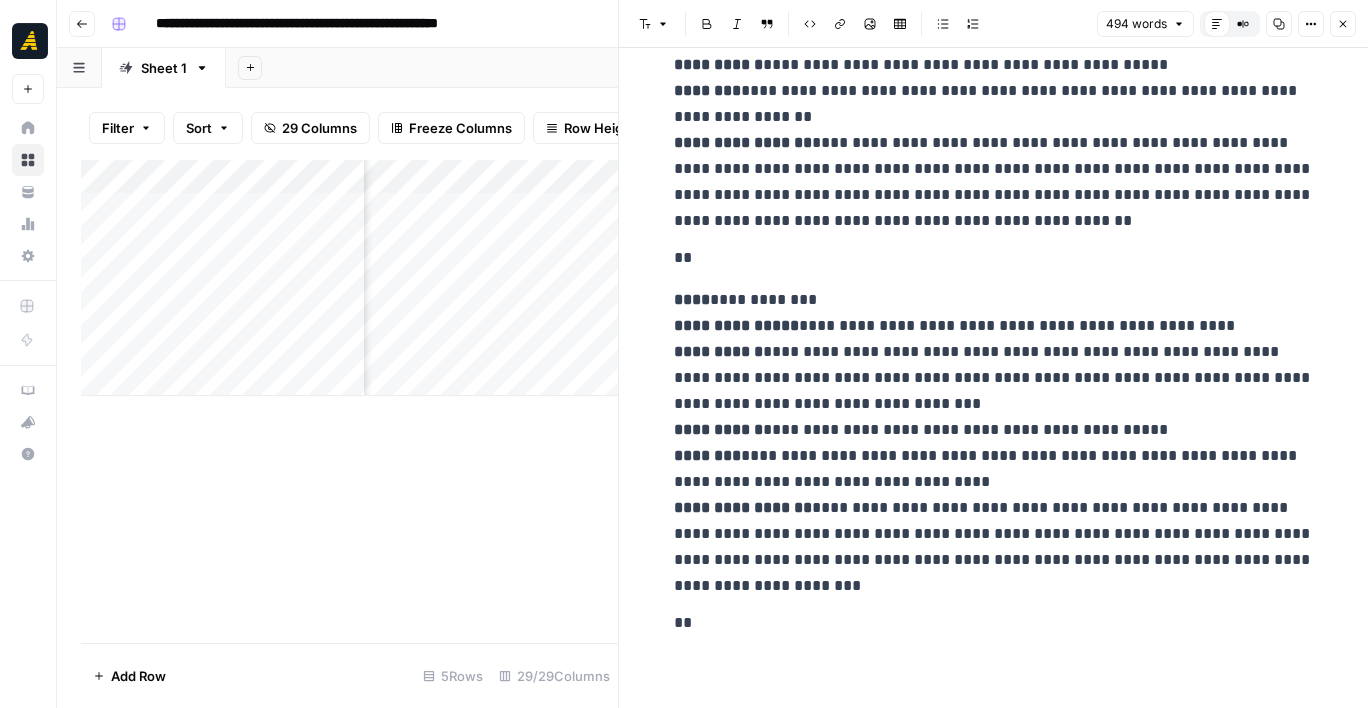 scroll, scrollTop: 1316, scrollLeft: 0, axis: vertical 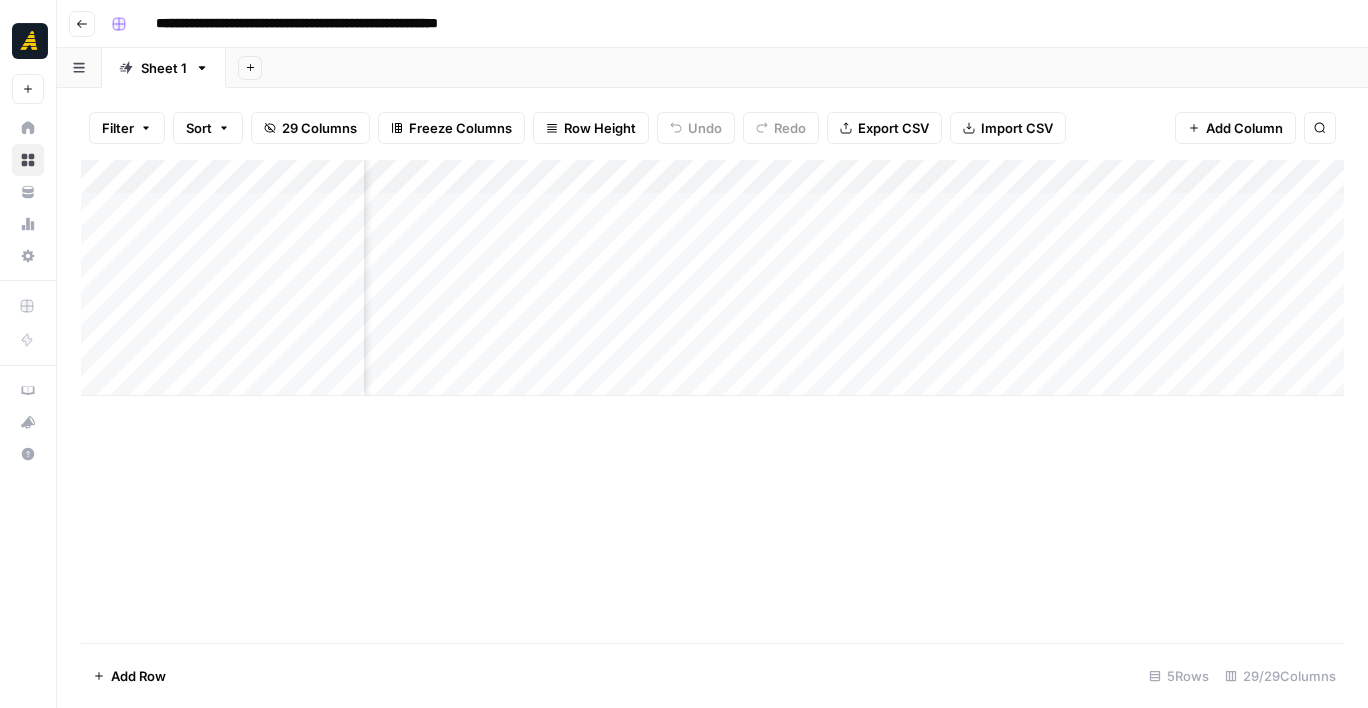 click on "Add Column" at bounding box center [712, 401] 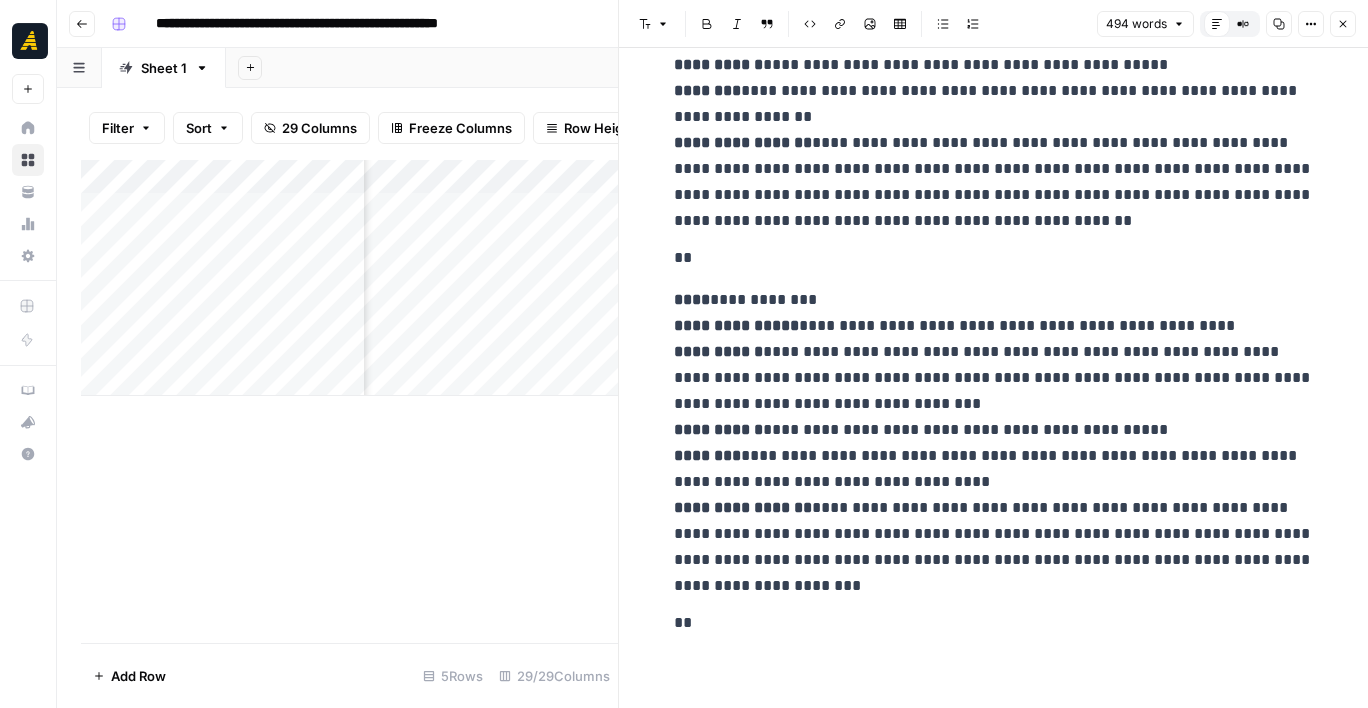 scroll, scrollTop: 1316, scrollLeft: 0, axis: vertical 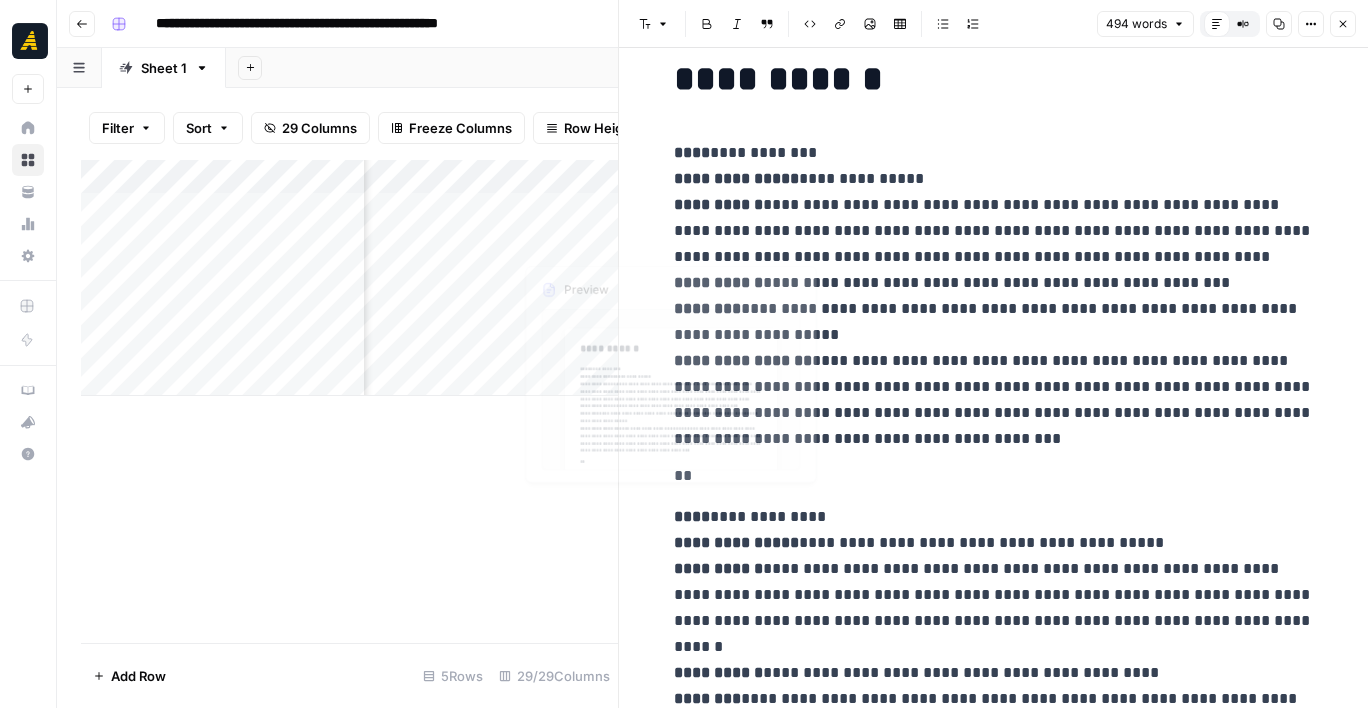 click on "Add Column" at bounding box center [349, 278] 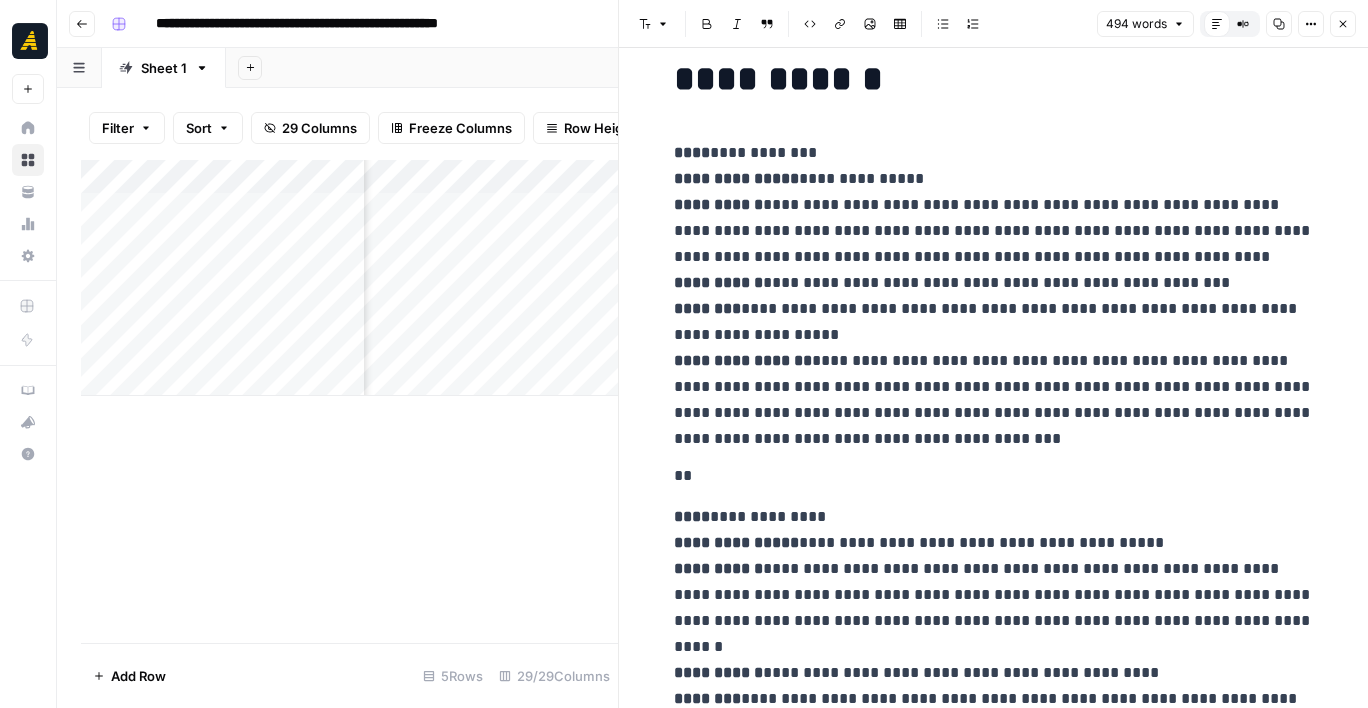 click on "Close" at bounding box center [1343, 24] 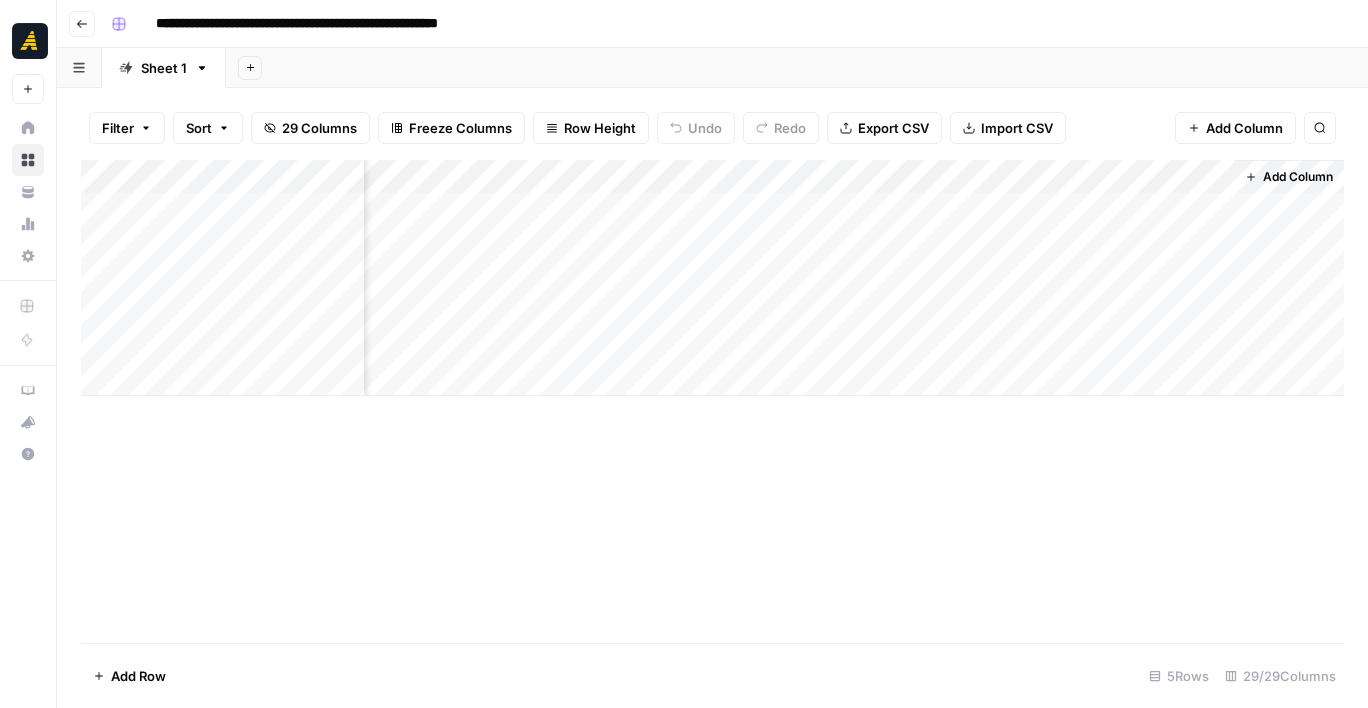 scroll, scrollTop: 0, scrollLeft: 5820, axis: horizontal 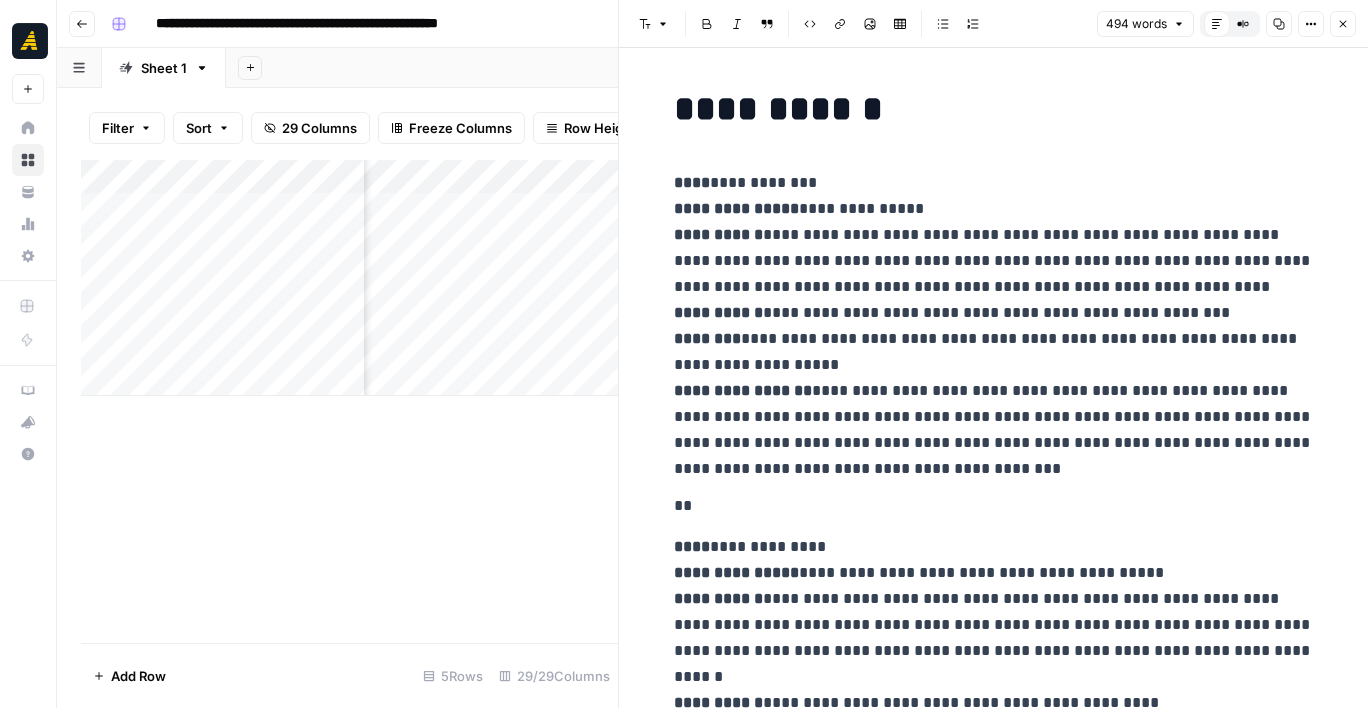 click on "Add Column" at bounding box center (349, 401) 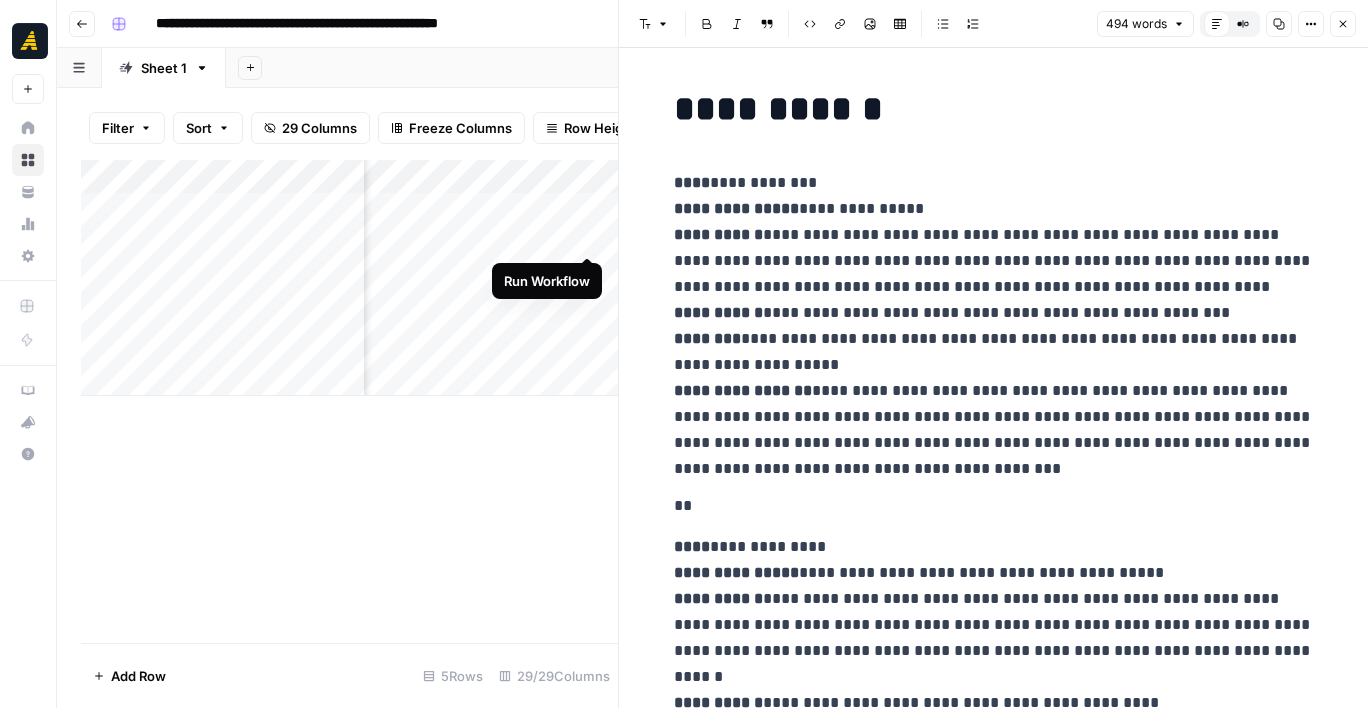 click on "Add Column" at bounding box center [349, 278] 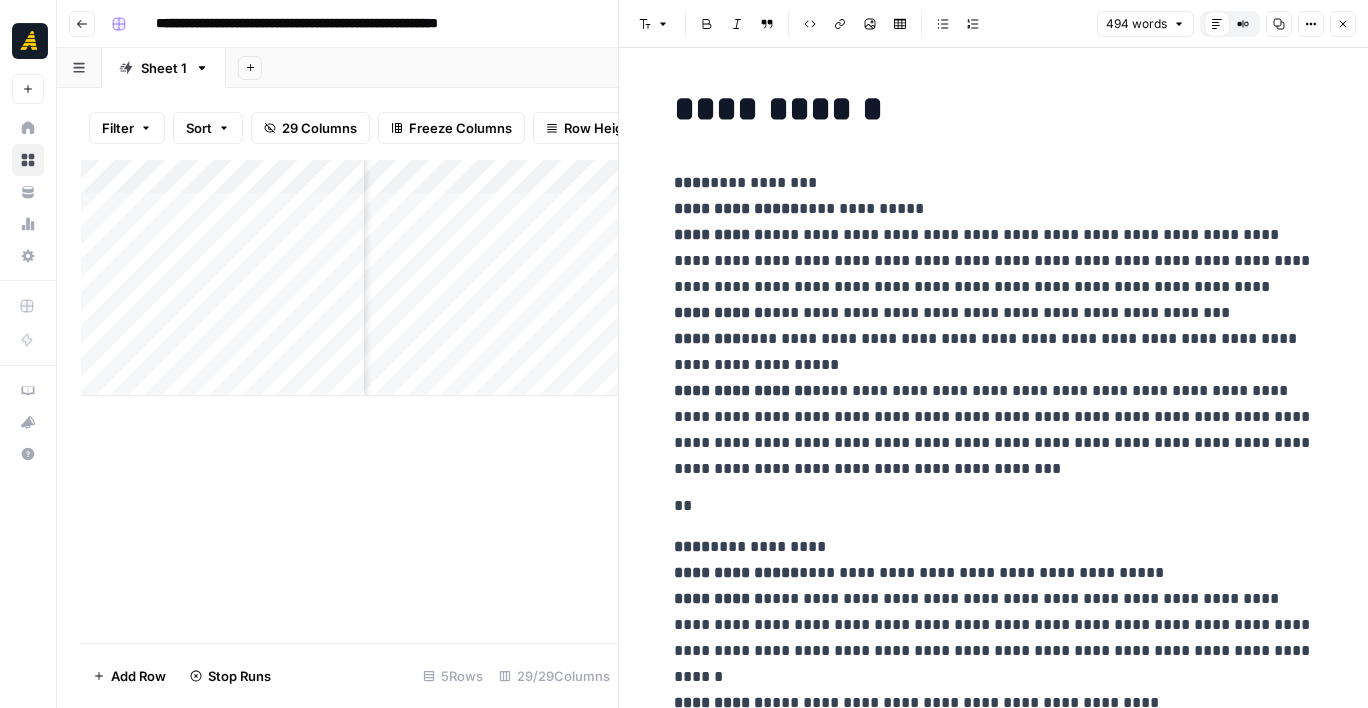 click on "Add Column" at bounding box center (349, 278) 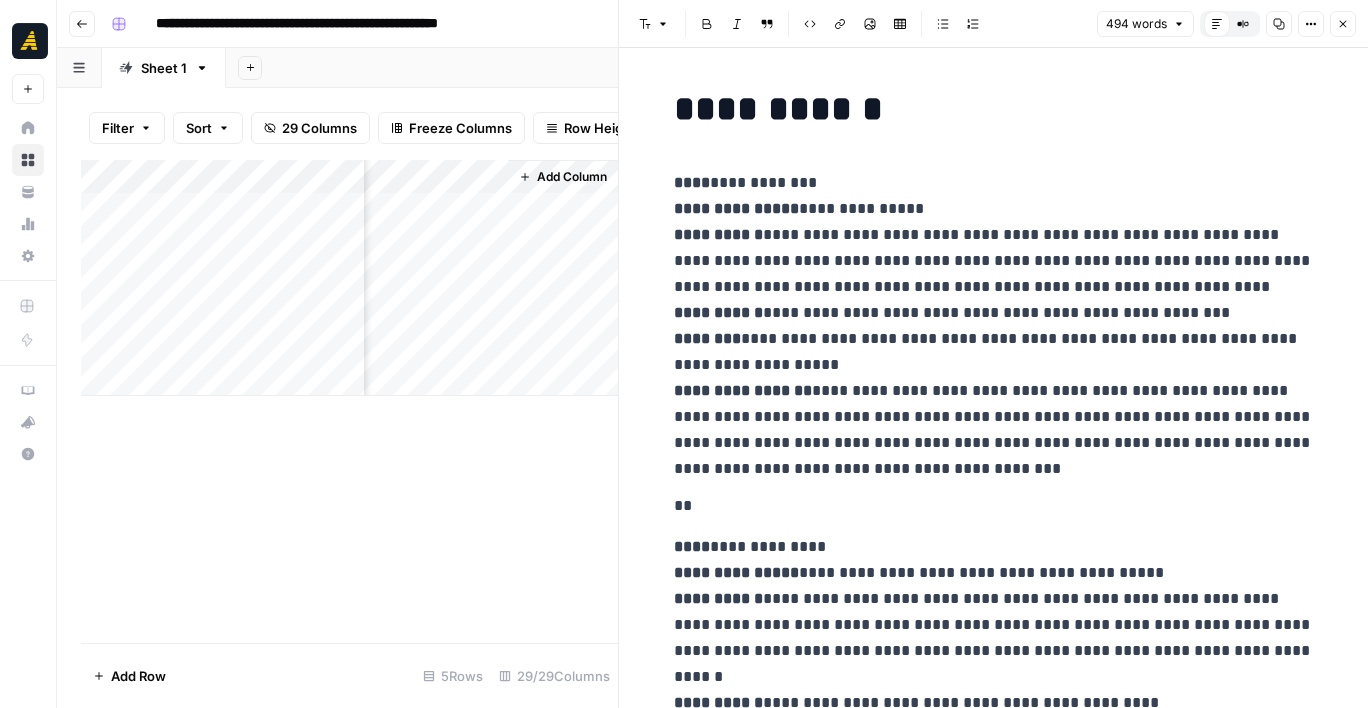 scroll, scrollTop: 0, scrollLeft: 6548, axis: horizontal 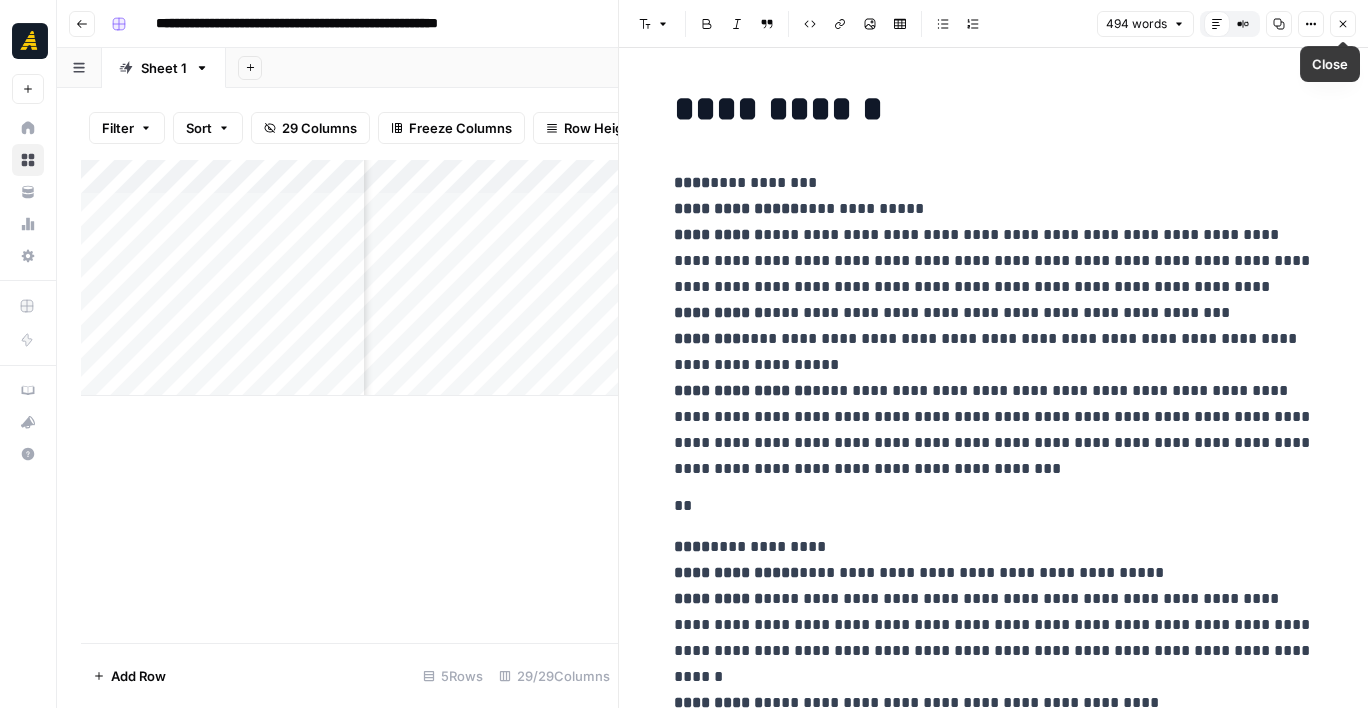 click 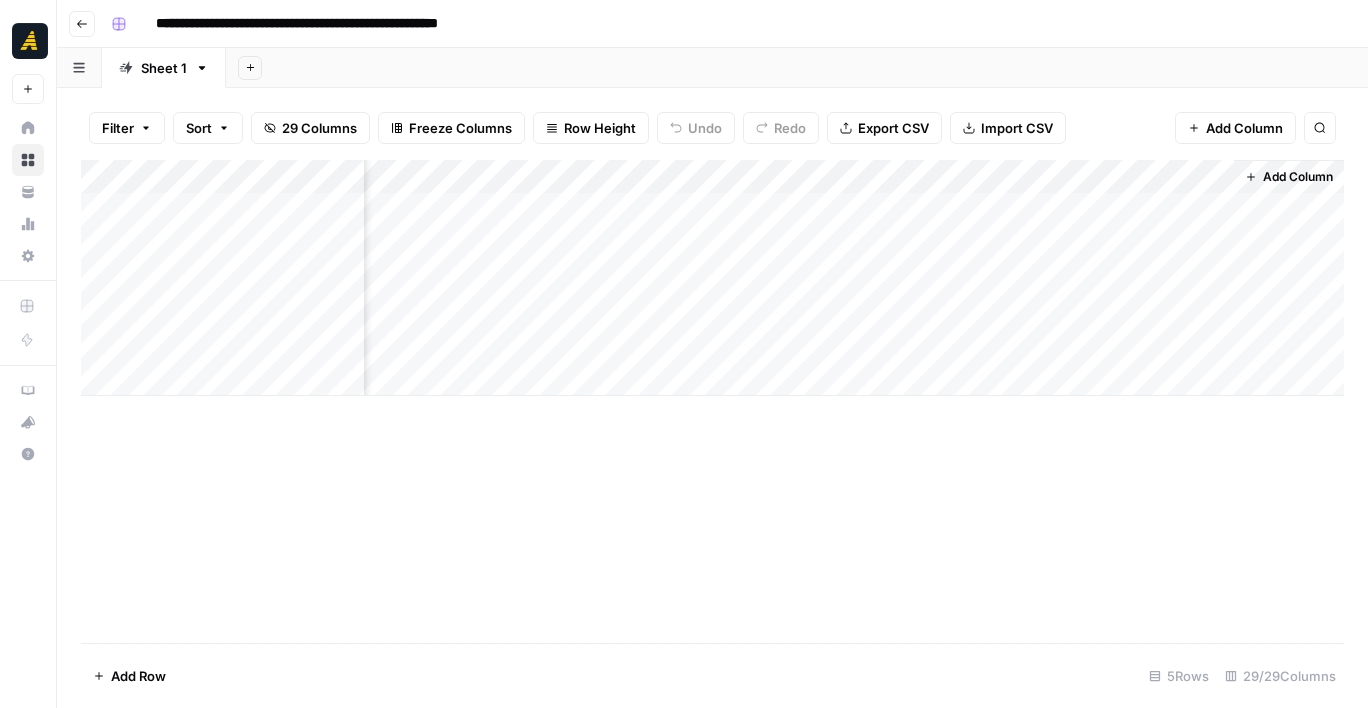 scroll, scrollTop: 0, scrollLeft: 5796, axis: horizontal 